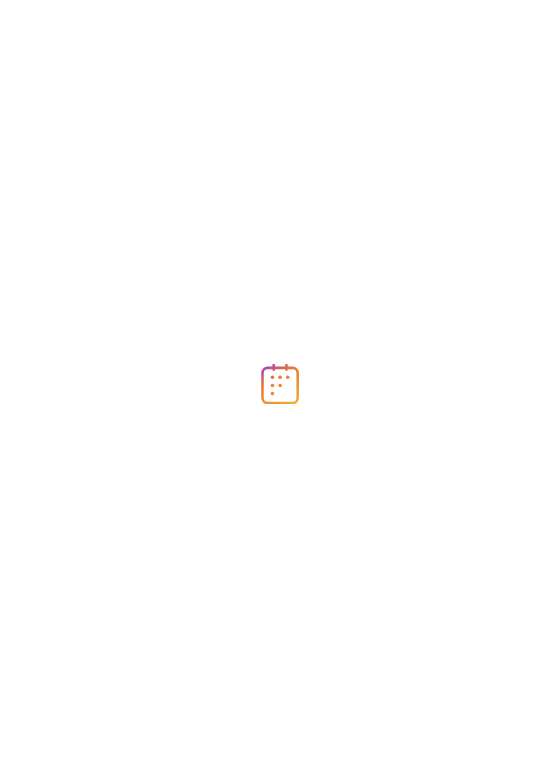 scroll, scrollTop: 0, scrollLeft: 0, axis: both 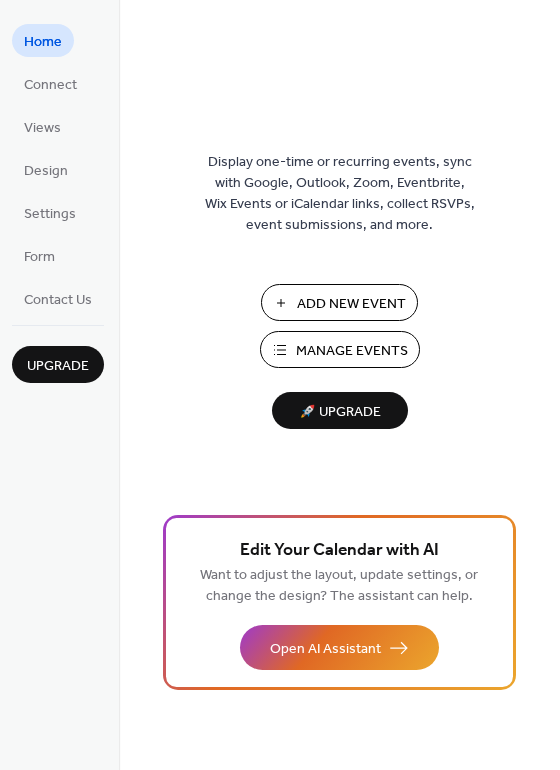 click on "Manage Events" at bounding box center (352, 351) 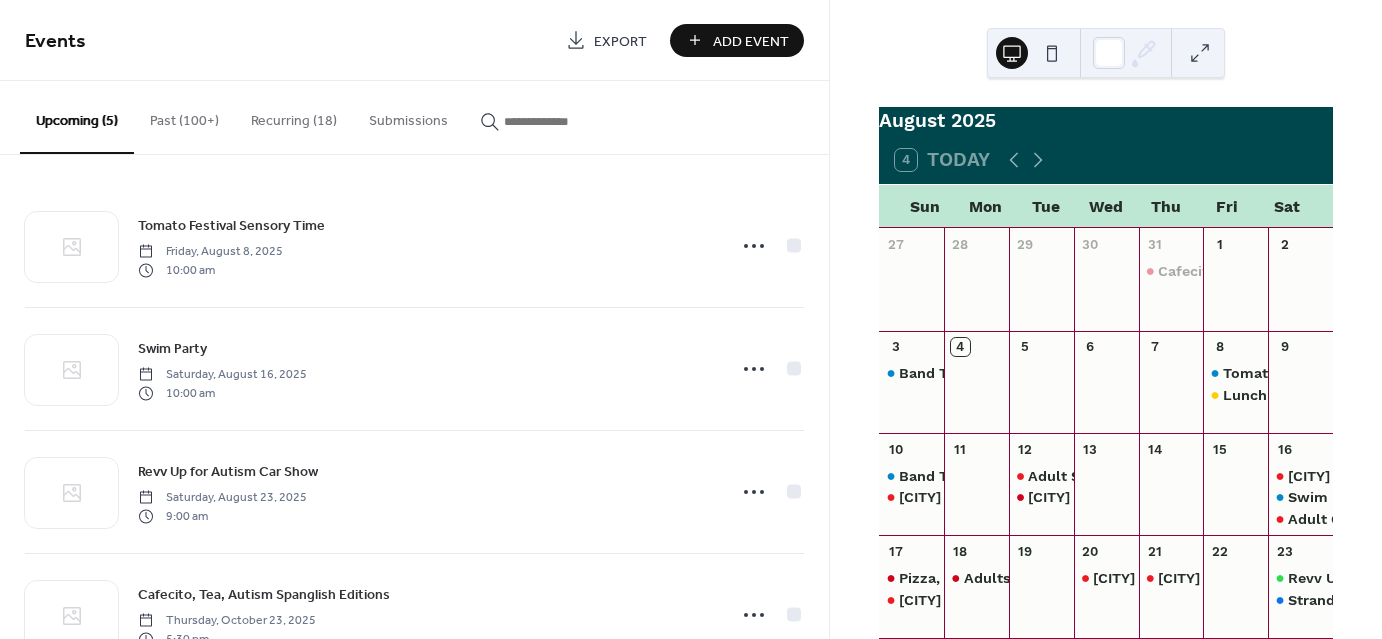 scroll, scrollTop: 0, scrollLeft: 0, axis: both 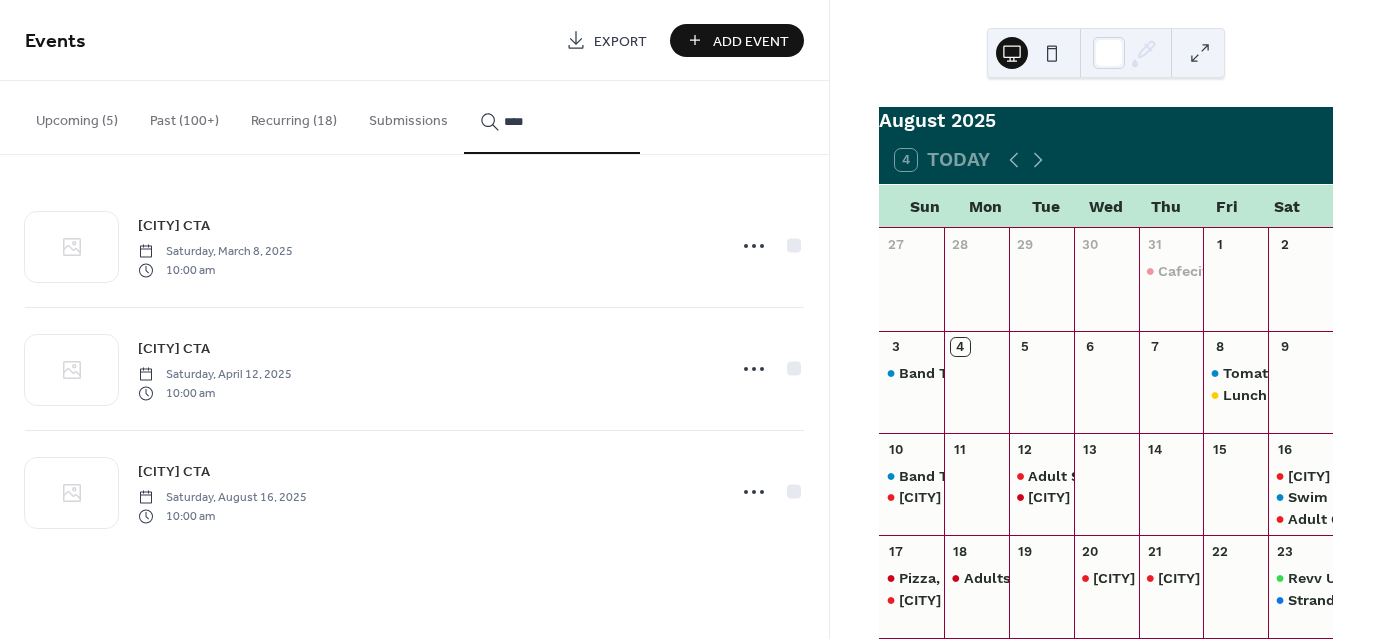 type on "****" 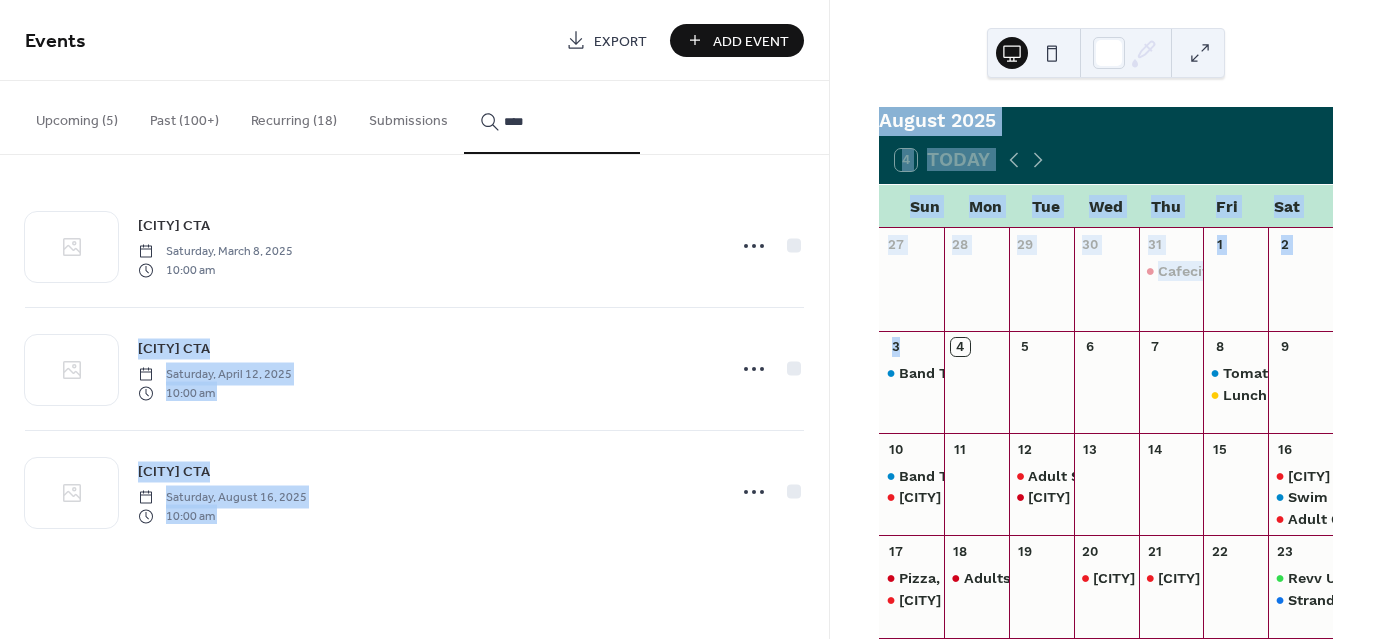 drag, startPoint x: 820, startPoint y: 252, endPoint x: 848, endPoint y: 393, distance: 143.75327 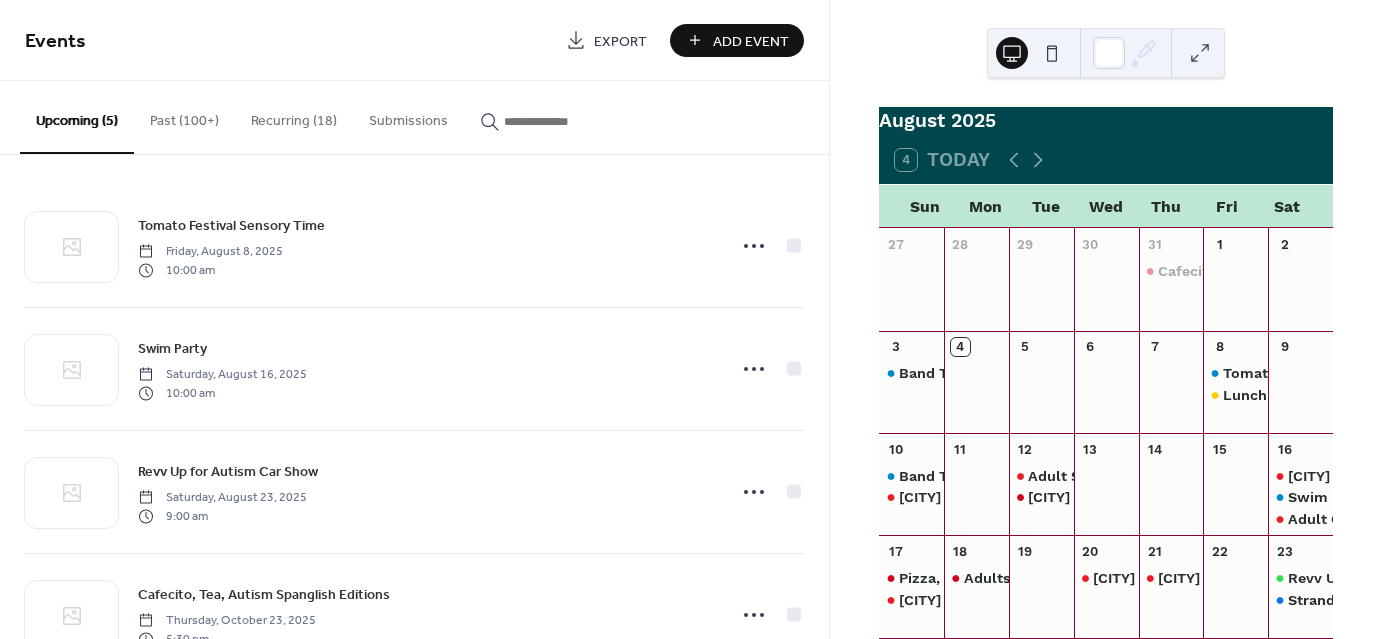 scroll, scrollTop: 0, scrollLeft: 0, axis: both 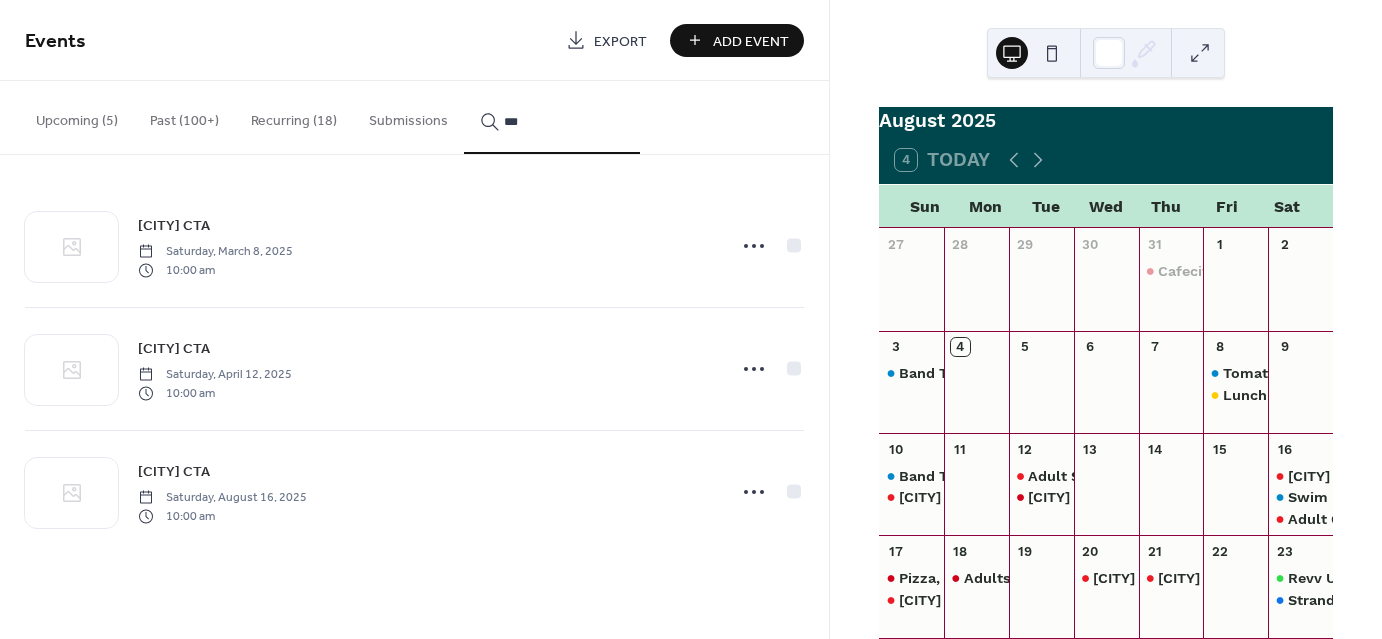 type on "***" 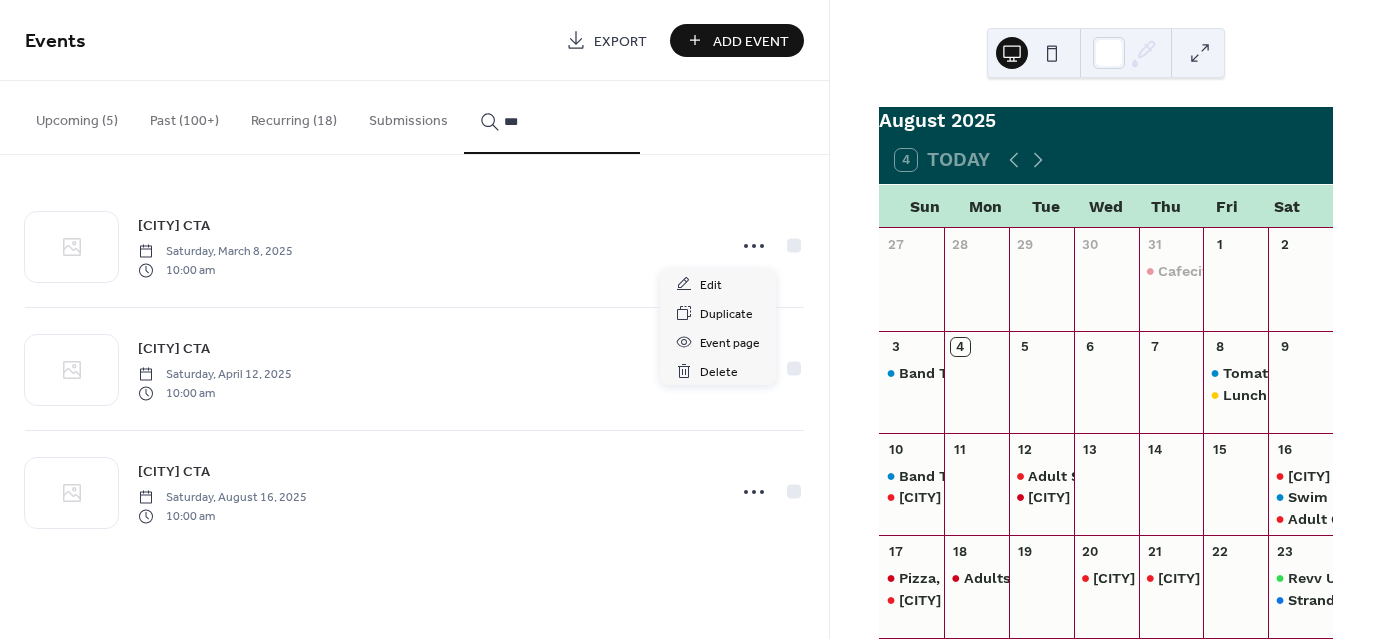 click 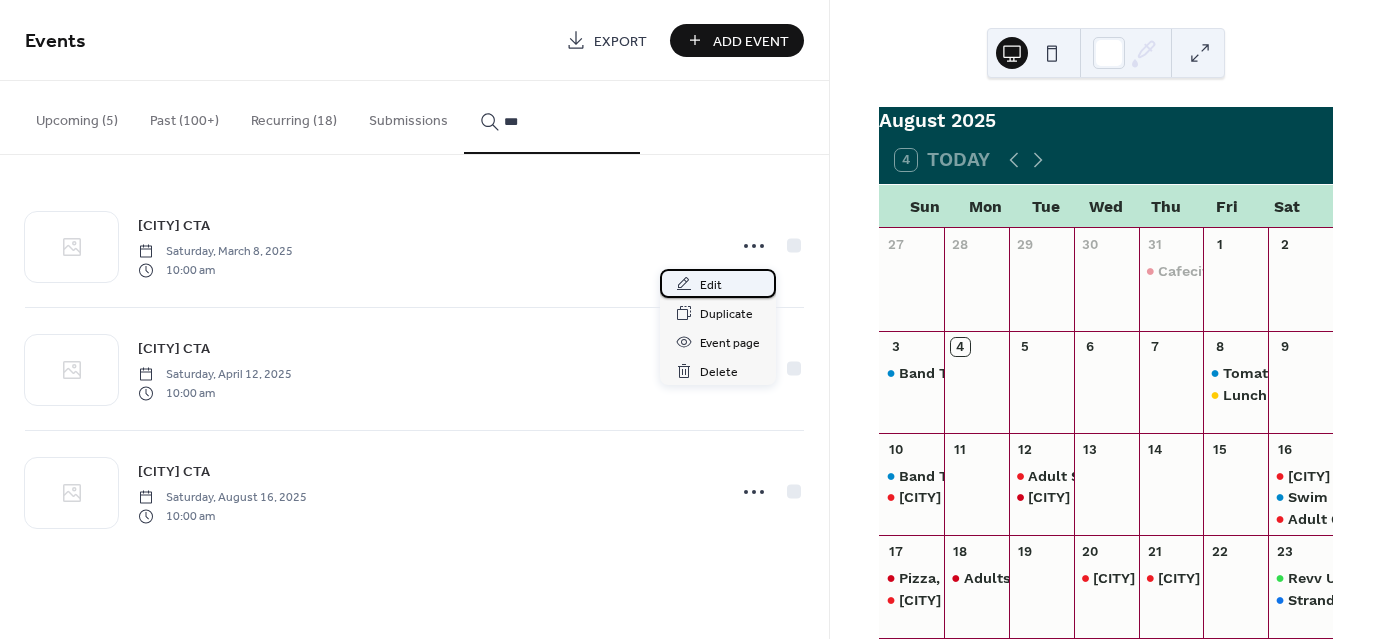 click on "Edit" at bounding box center (711, 285) 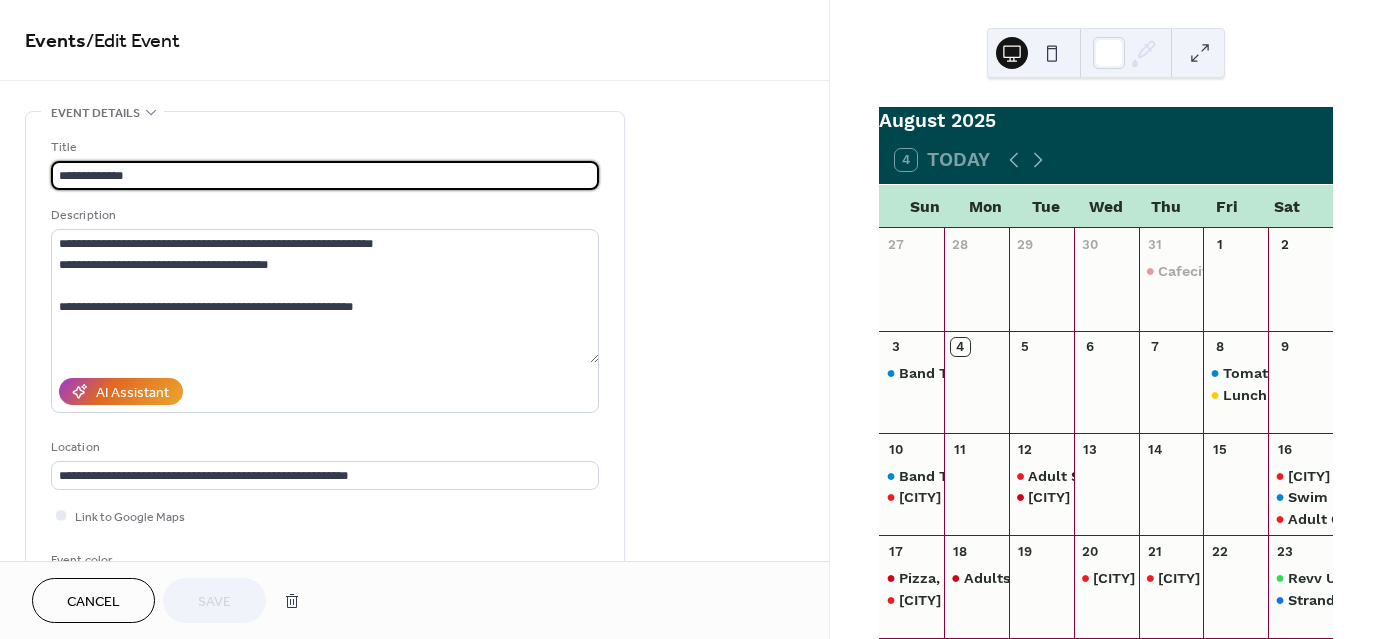 type on "**********" 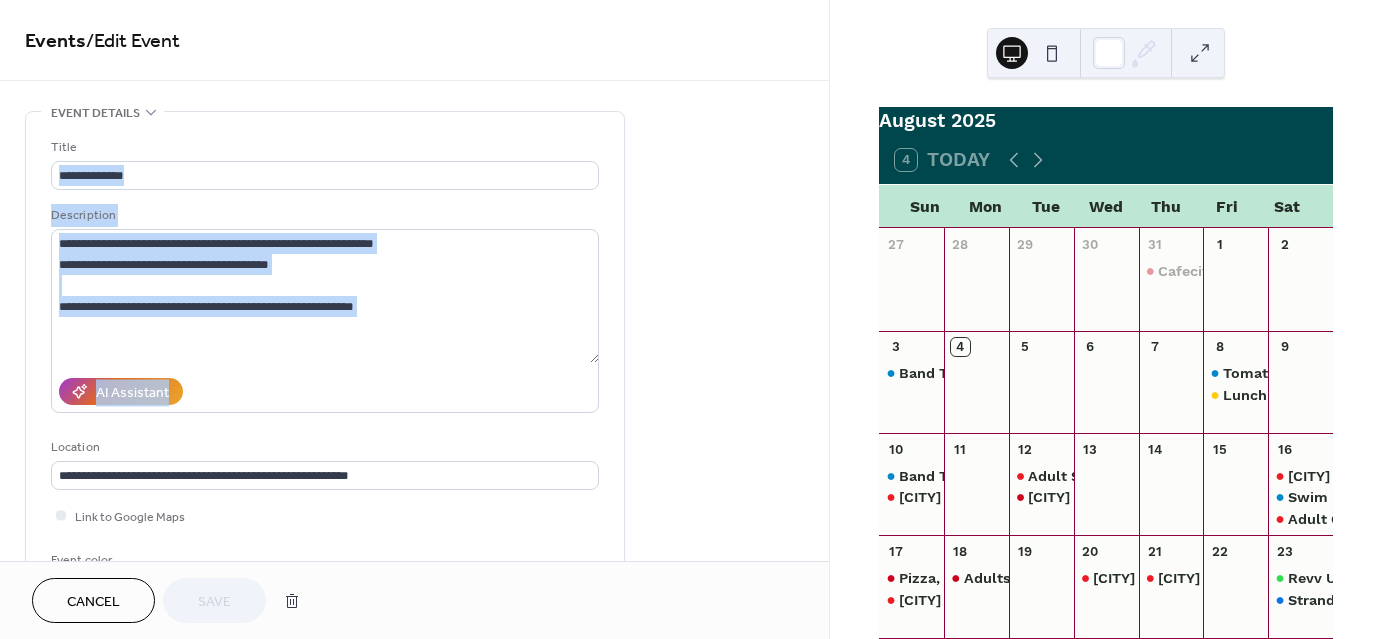 drag, startPoint x: 823, startPoint y: 154, endPoint x: 825, endPoint y: 244, distance: 90.02222 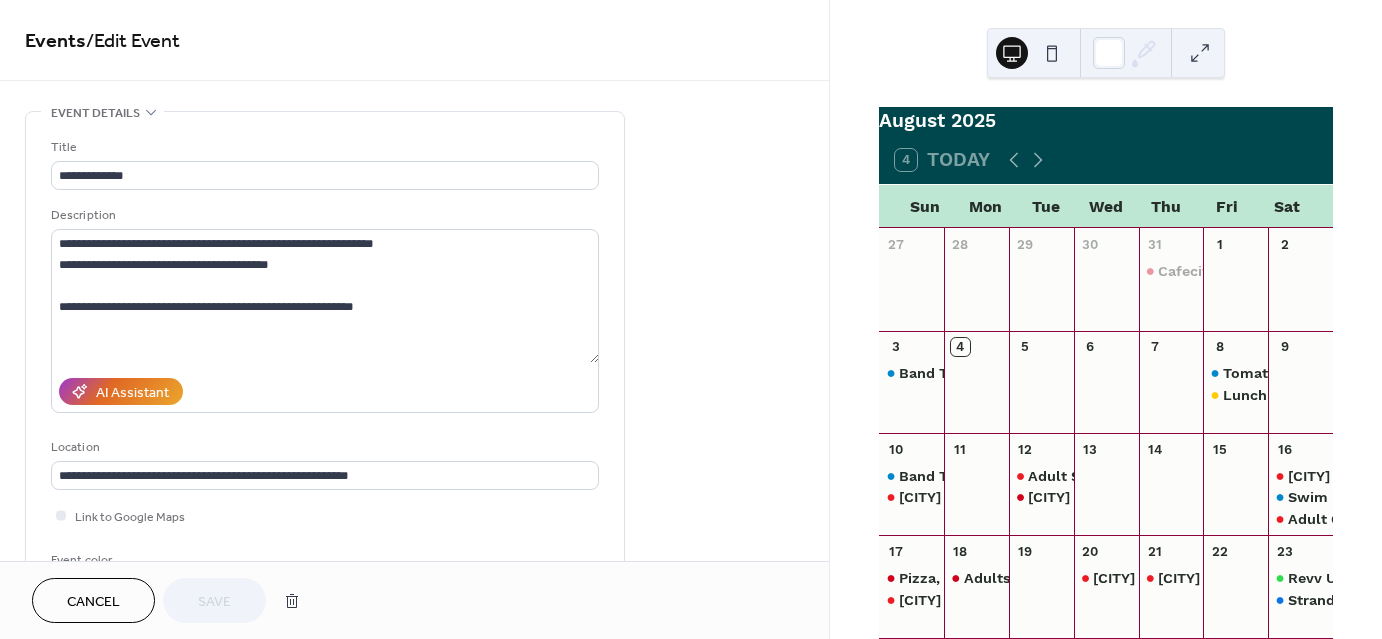 click on "**********" at bounding box center (414, 966) 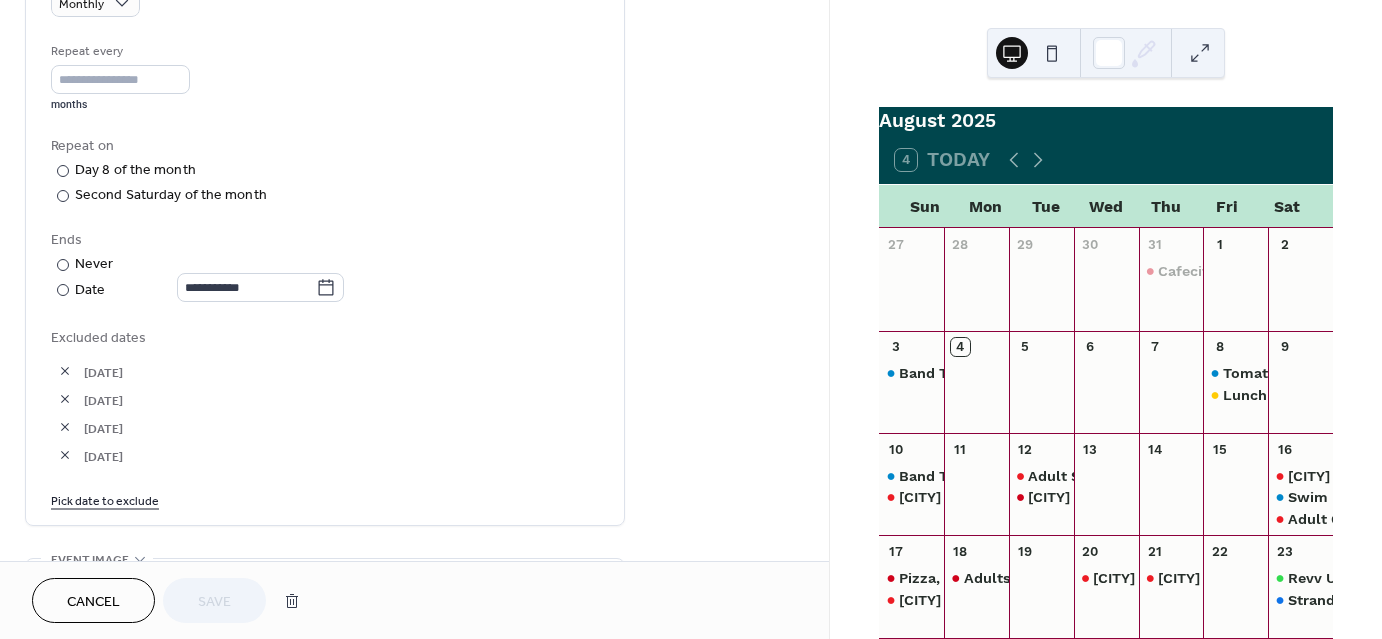 scroll, scrollTop: 946, scrollLeft: 0, axis: vertical 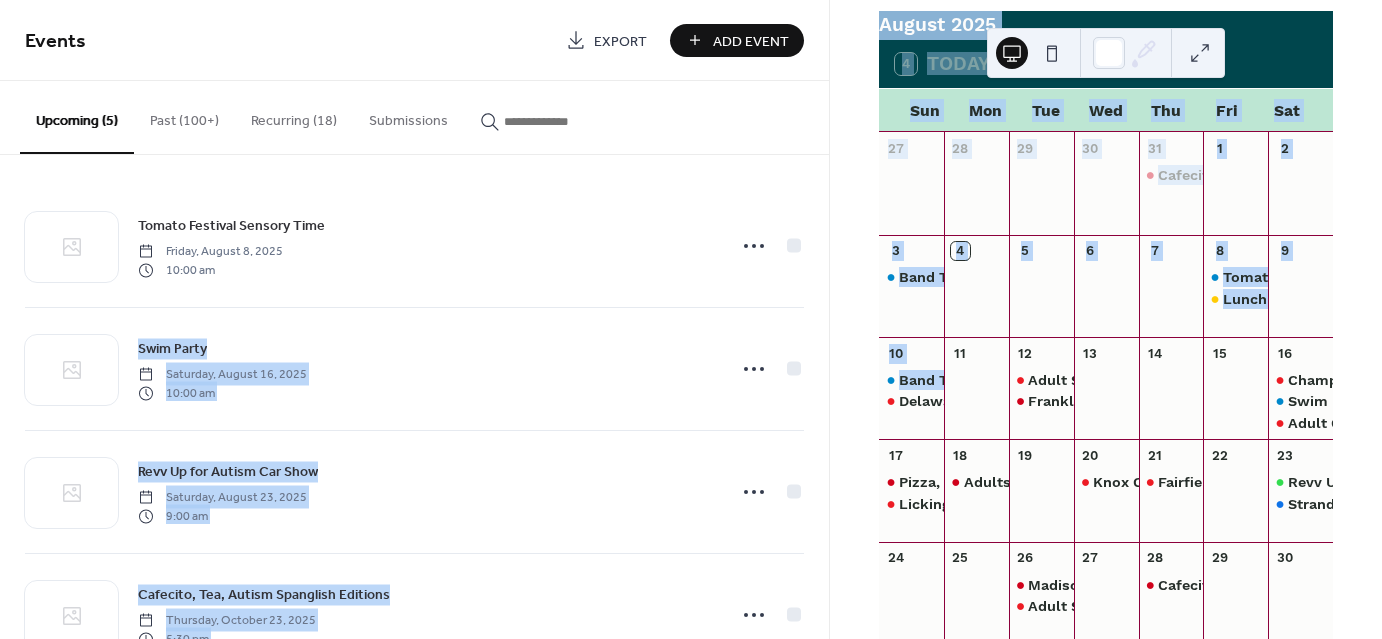 drag, startPoint x: 821, startPoint y: 272, endPoint x: 835, endPoint y: 413, distance: 141.69333 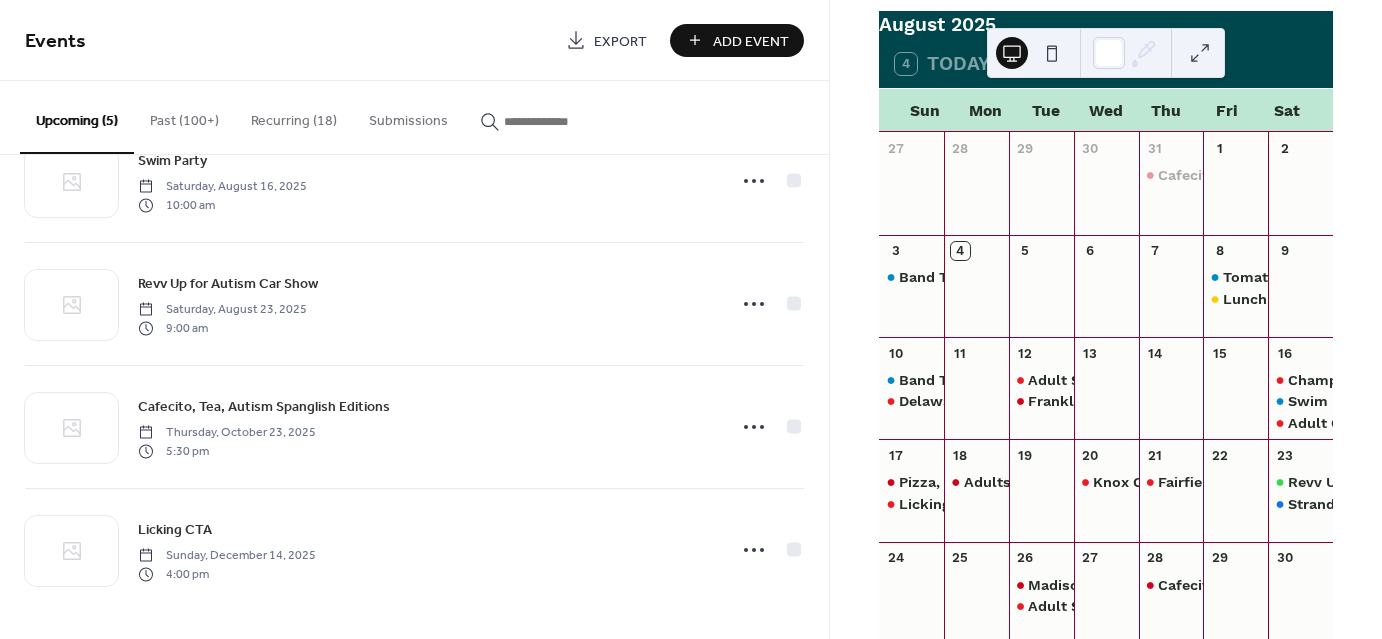 scroll, scrollTop: 0, scrollLeft: 0, axis: both 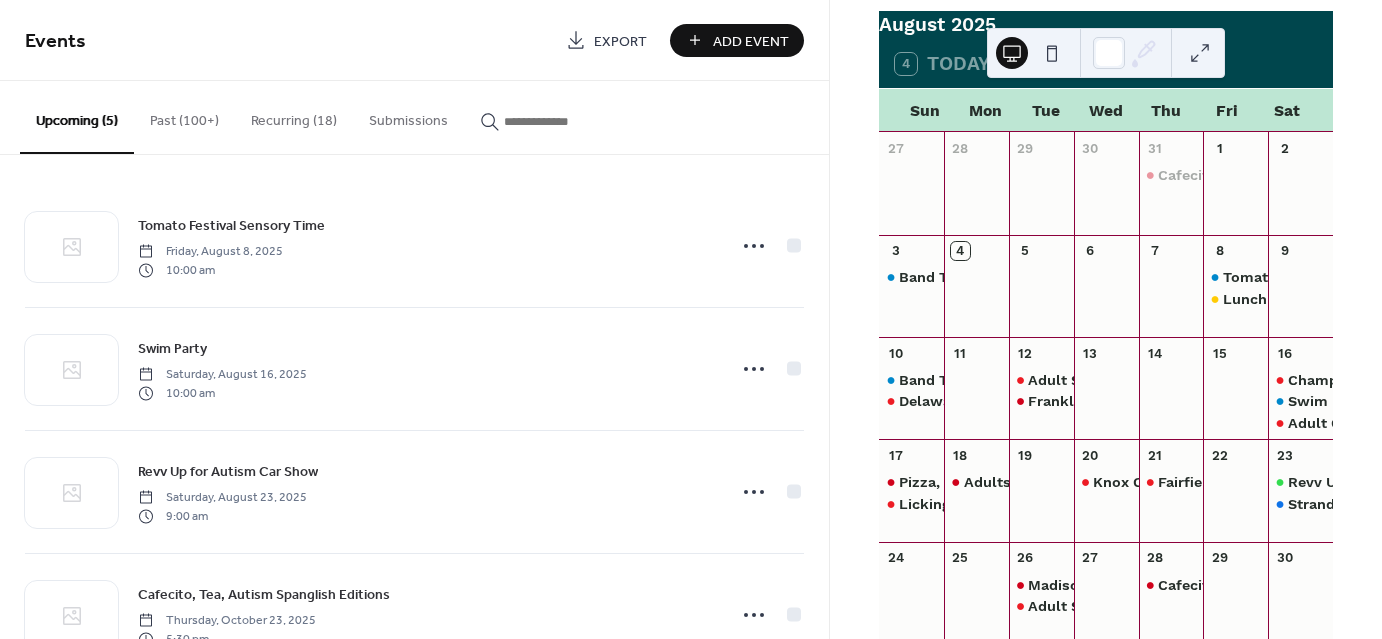 click at bounding box center (564, 121) 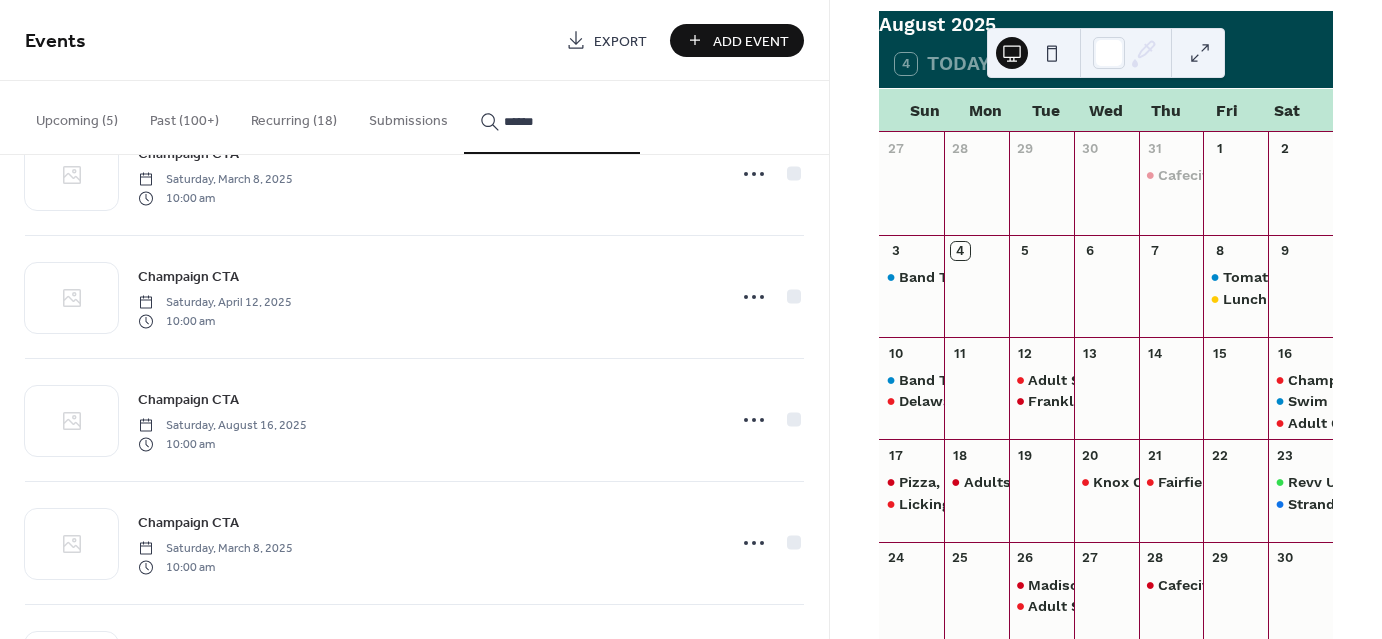 scroll, scrollTop: 0, scrollLeft: 0, axis: both 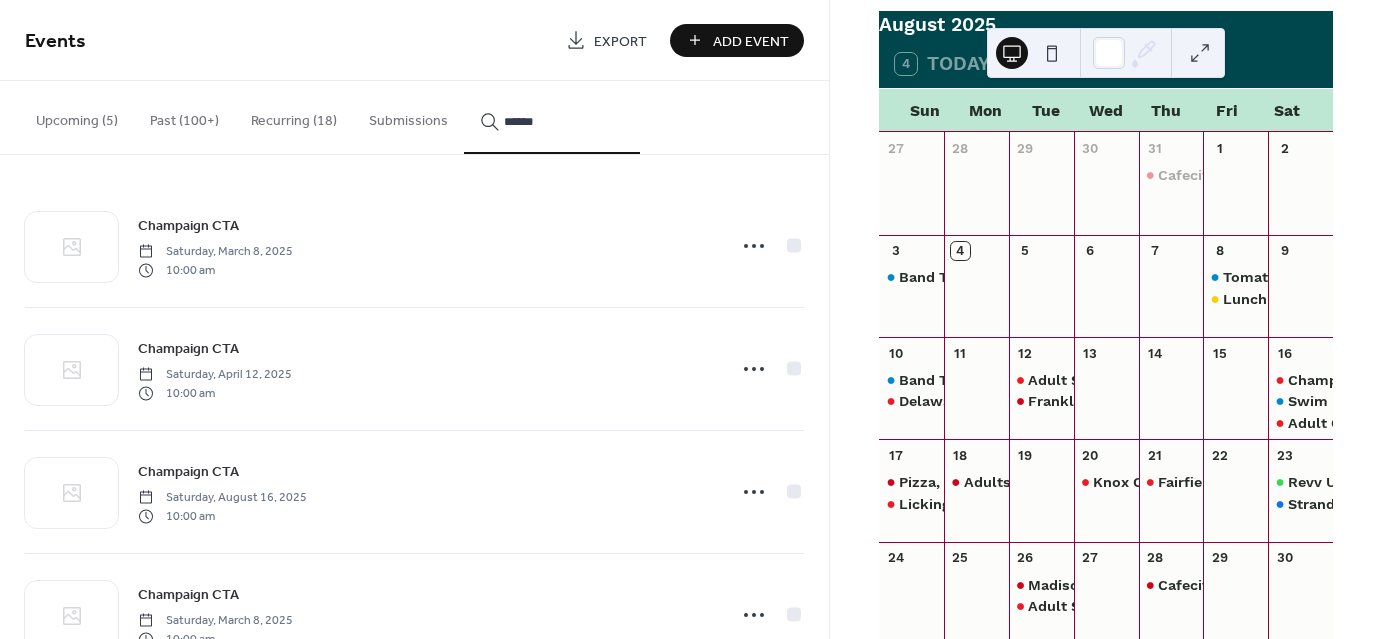 type on "******" 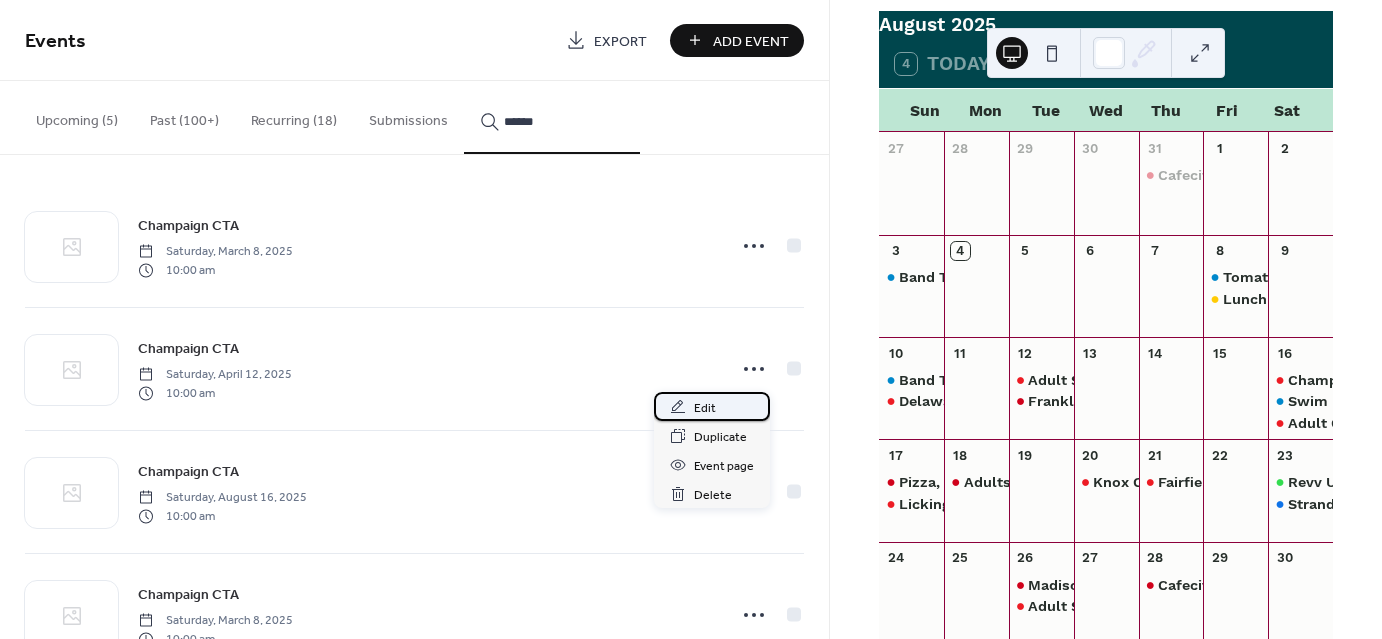 click on "Edit" at bounding box center [705, 408] 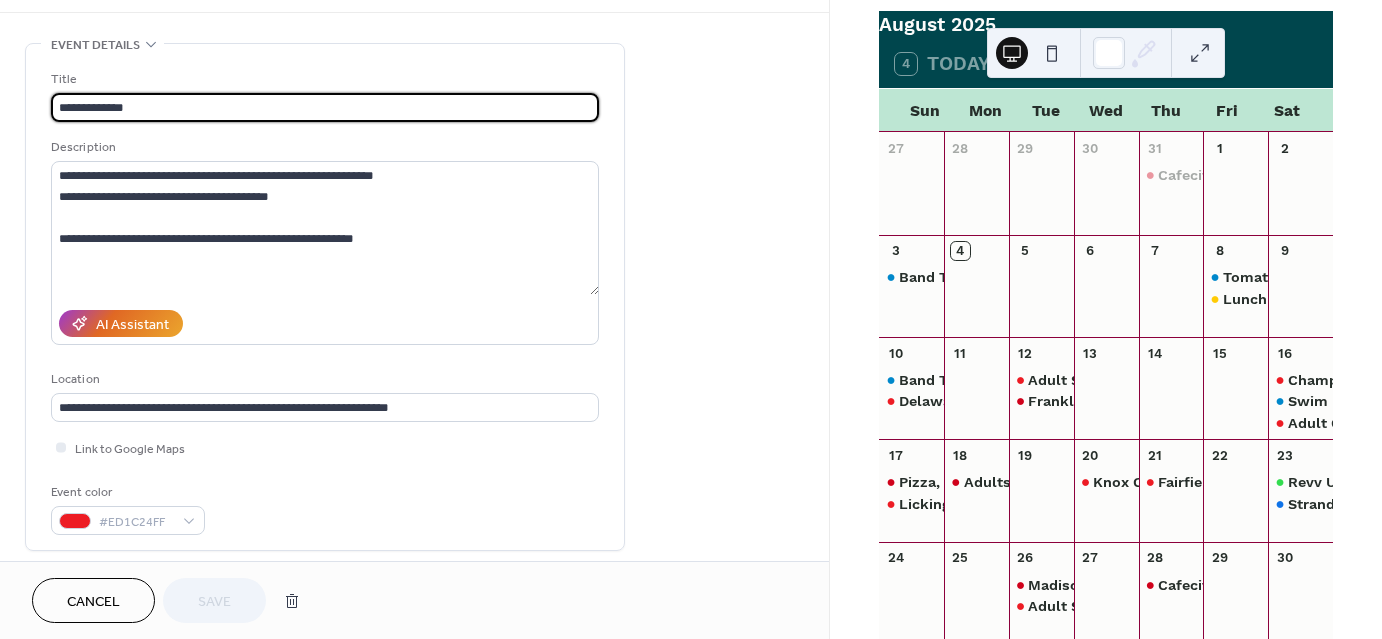 scroll, scrollTop: 0, scrollLeft: 0, axis: both 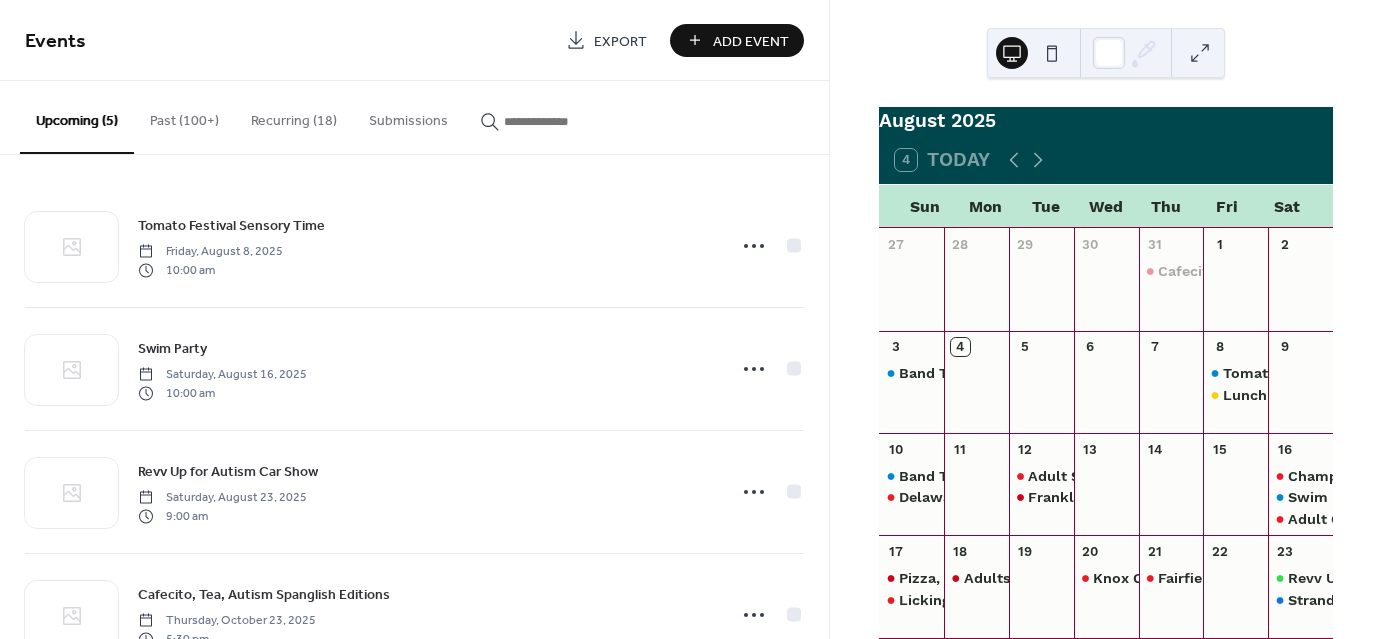 click at bounding box center [564, 121] 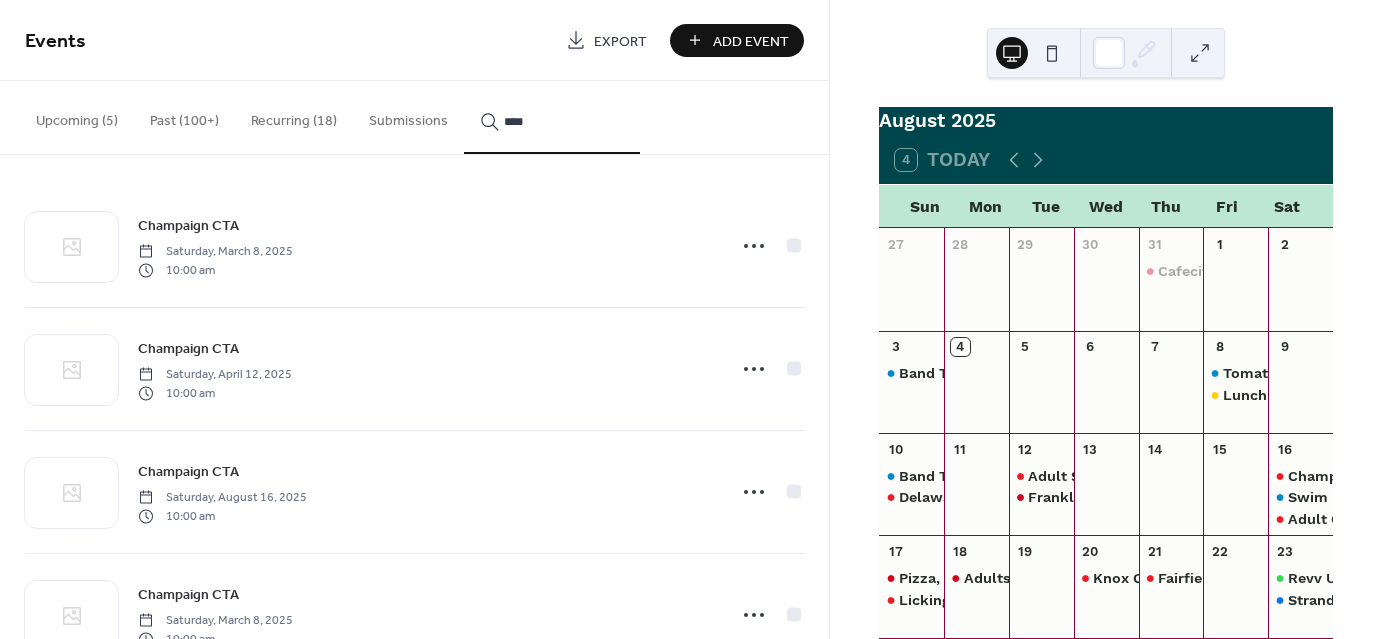 type on "****" 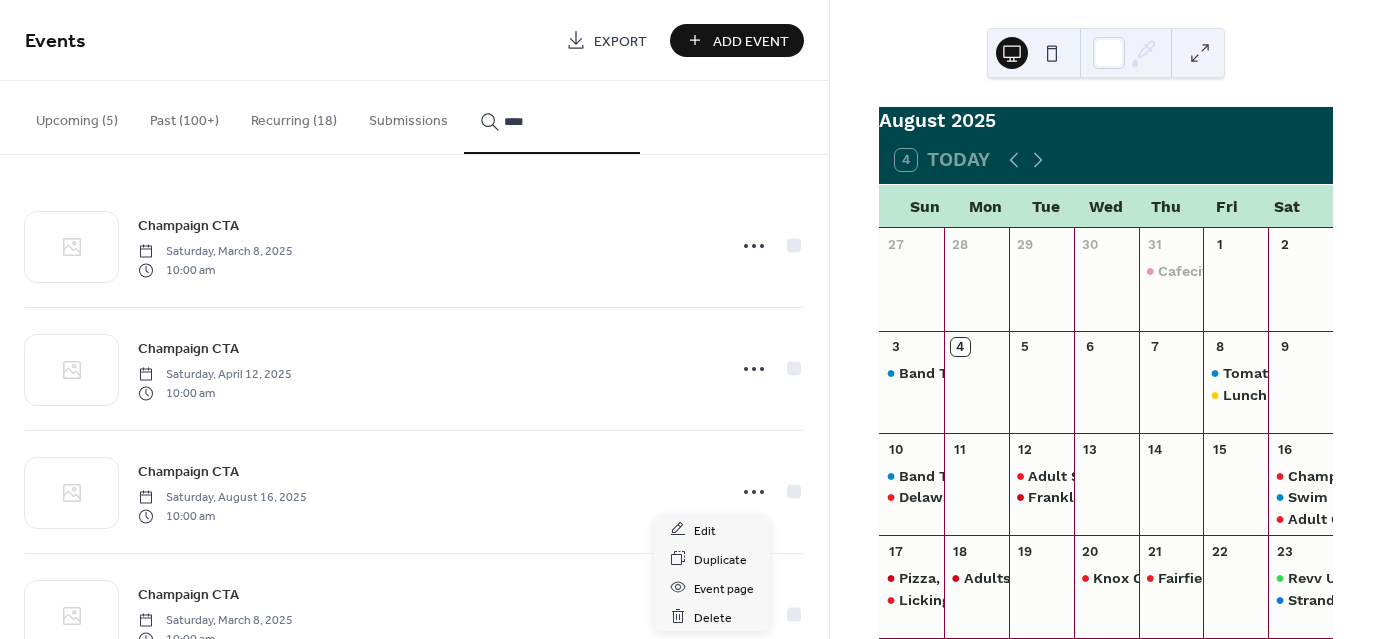 click 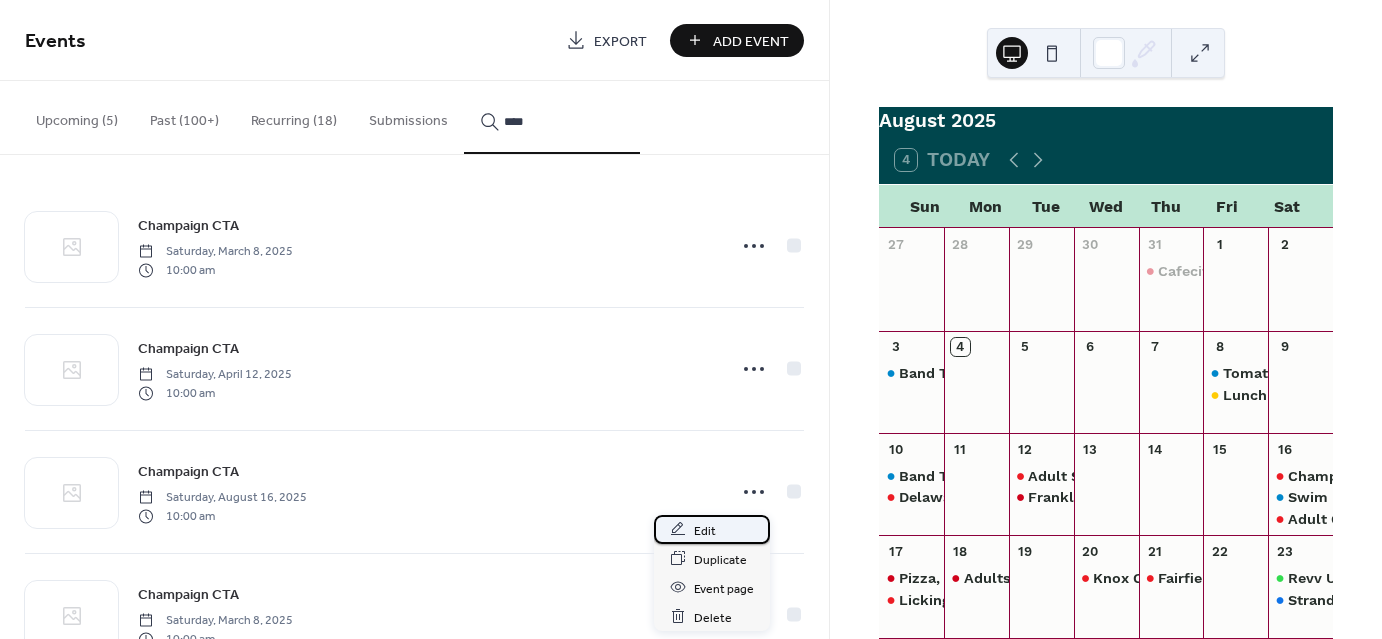 click on "Edit" at bounding box center [712, 529] 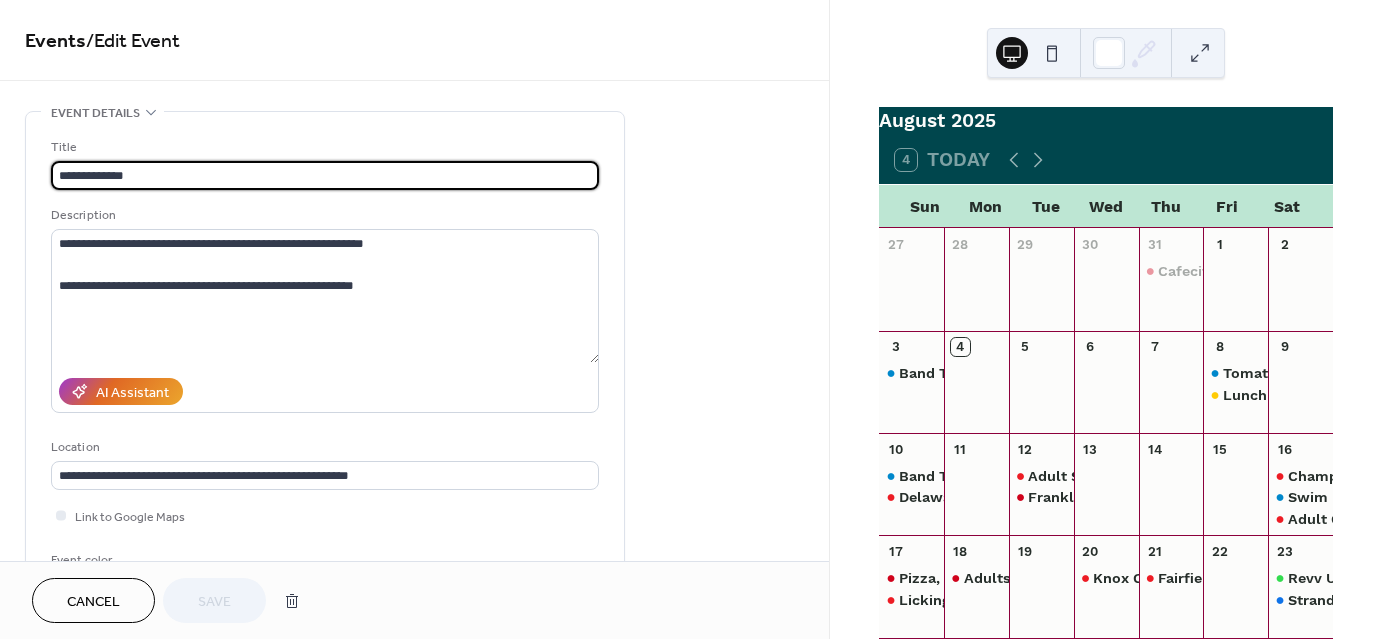 type on "**********" 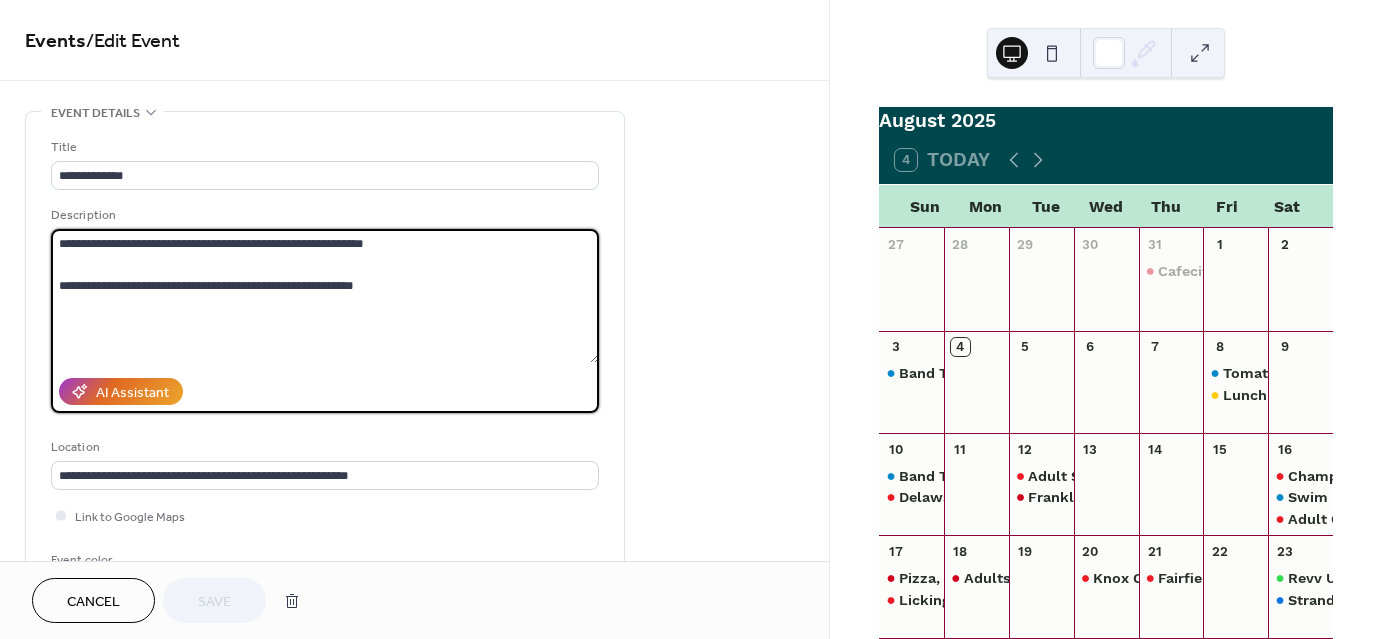click on "**********" at bounding box center (325, 296) 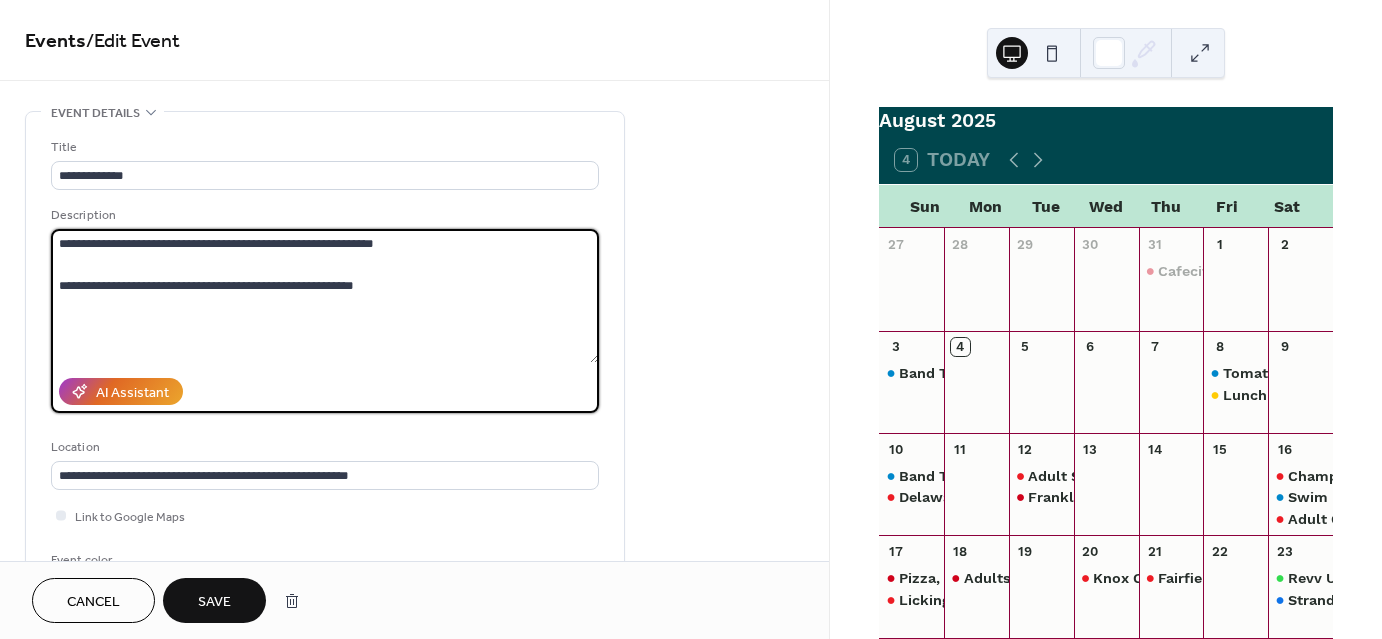 click on "**********" at bounding box center (325, 296) 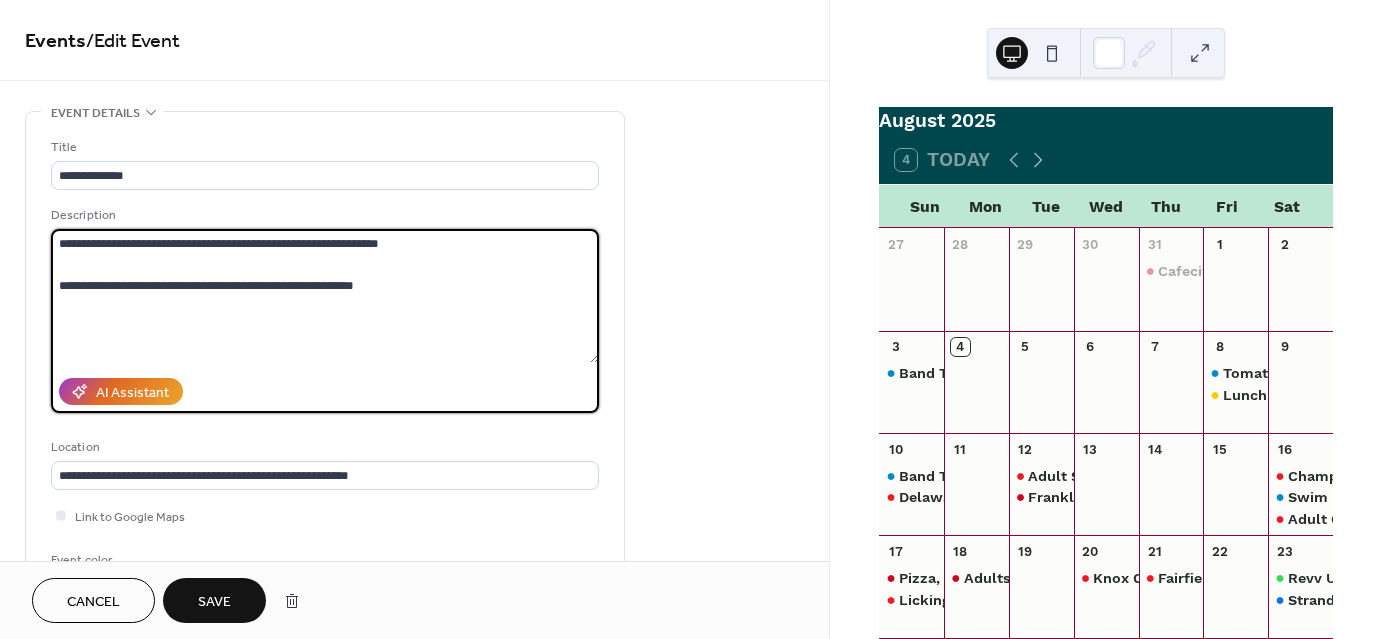 click on "**********" at bounding box center [325, 296] 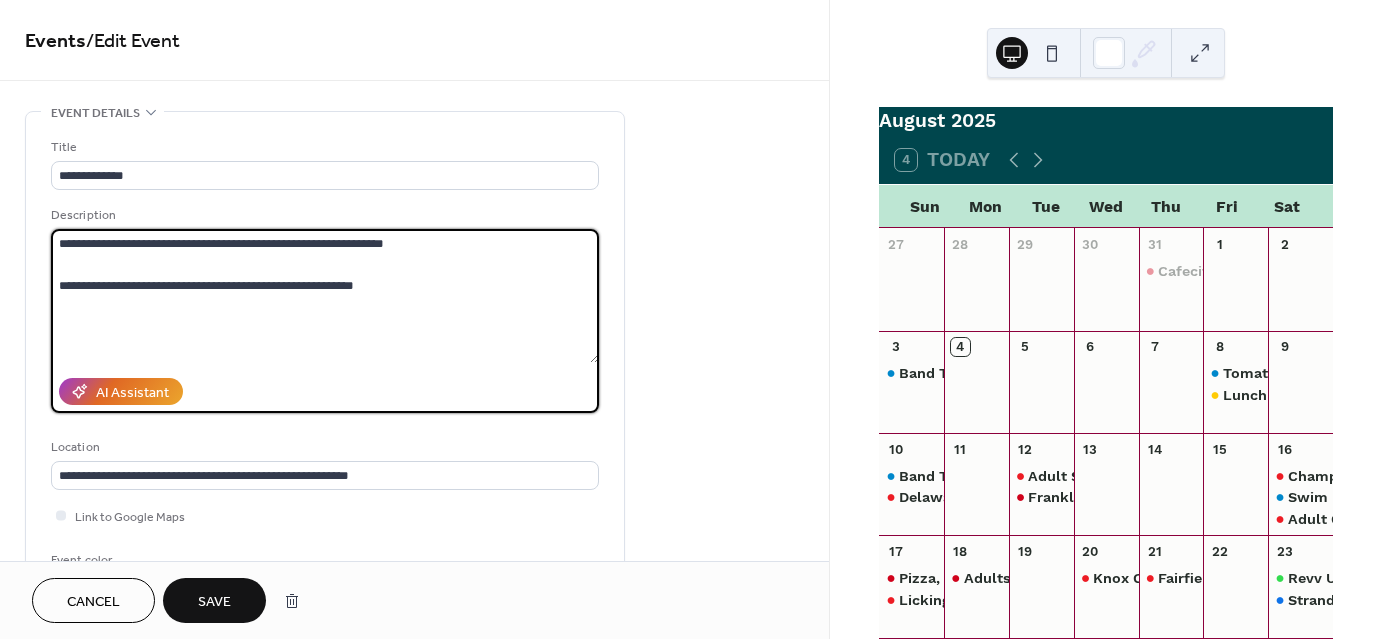 type on "**********" 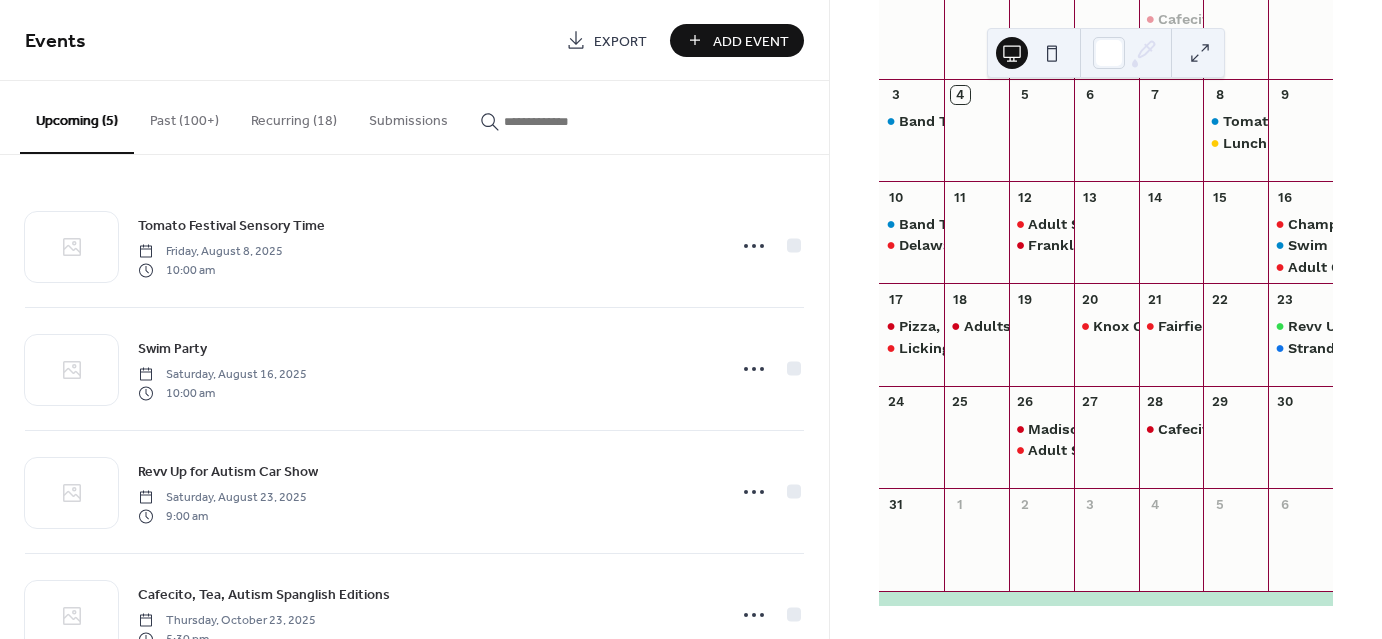 scroll, scrollTop: 0, scrollLeft: 0, axis: both 